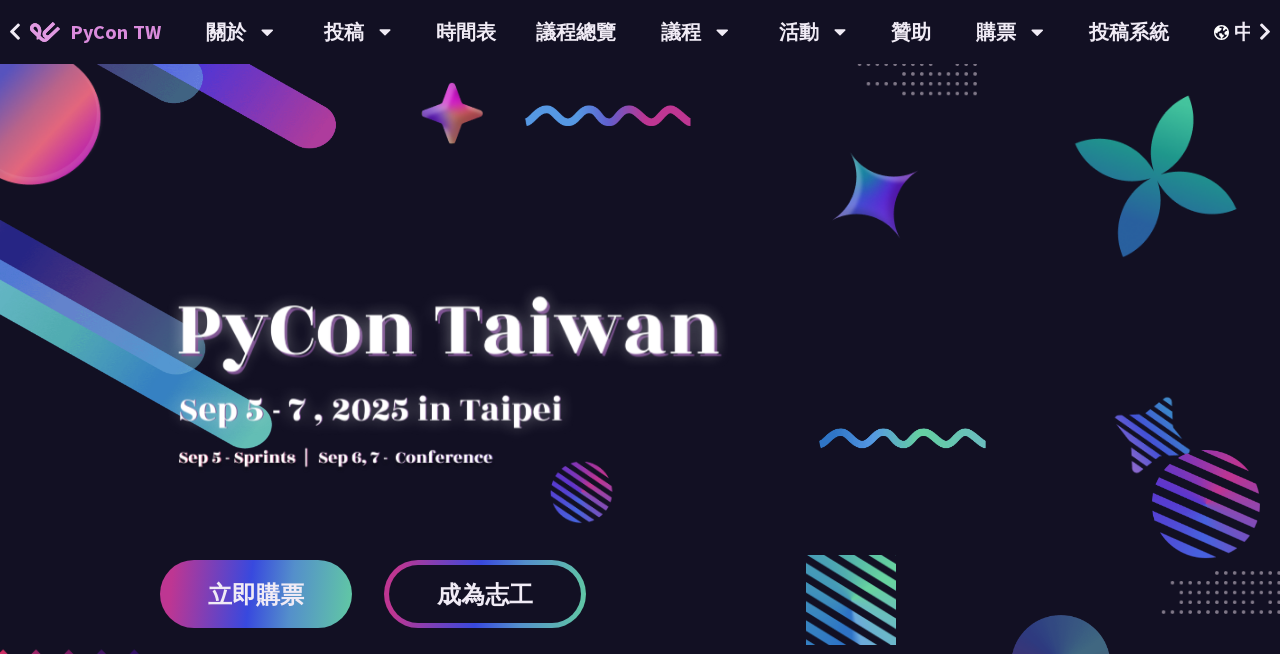 scroll, scrollTop: 0, scrollLeft: 0, axis: both 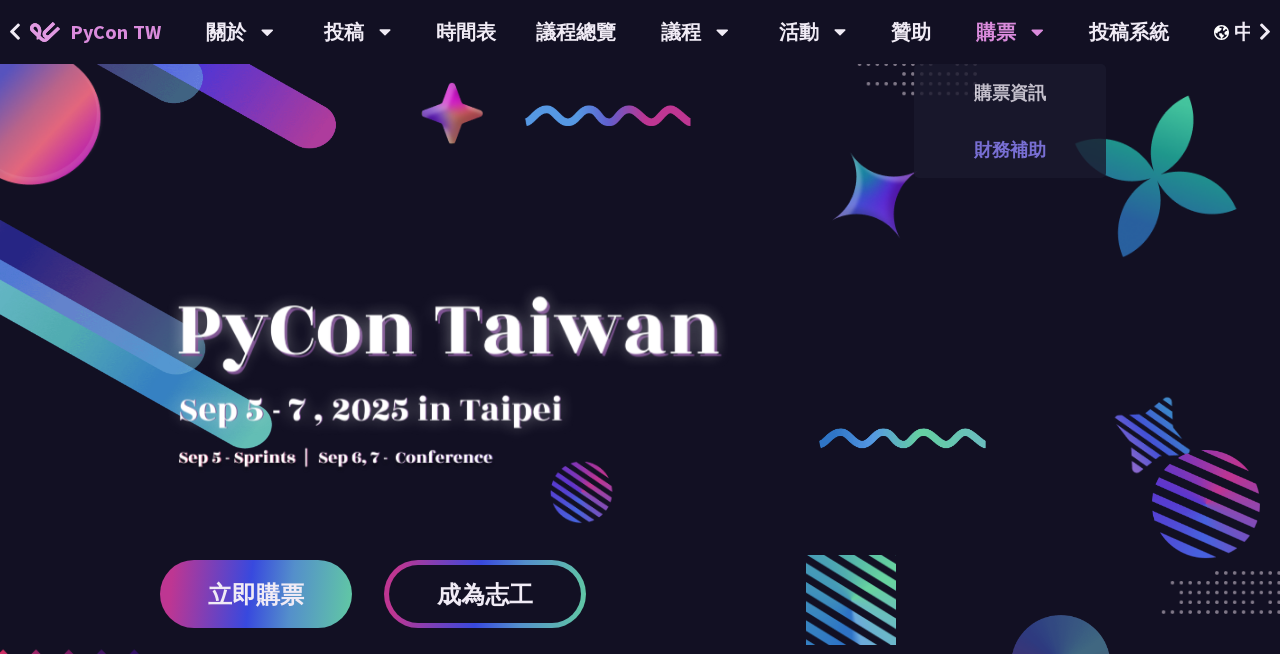 click on "財務補助" at bounding box center (1010, 149) 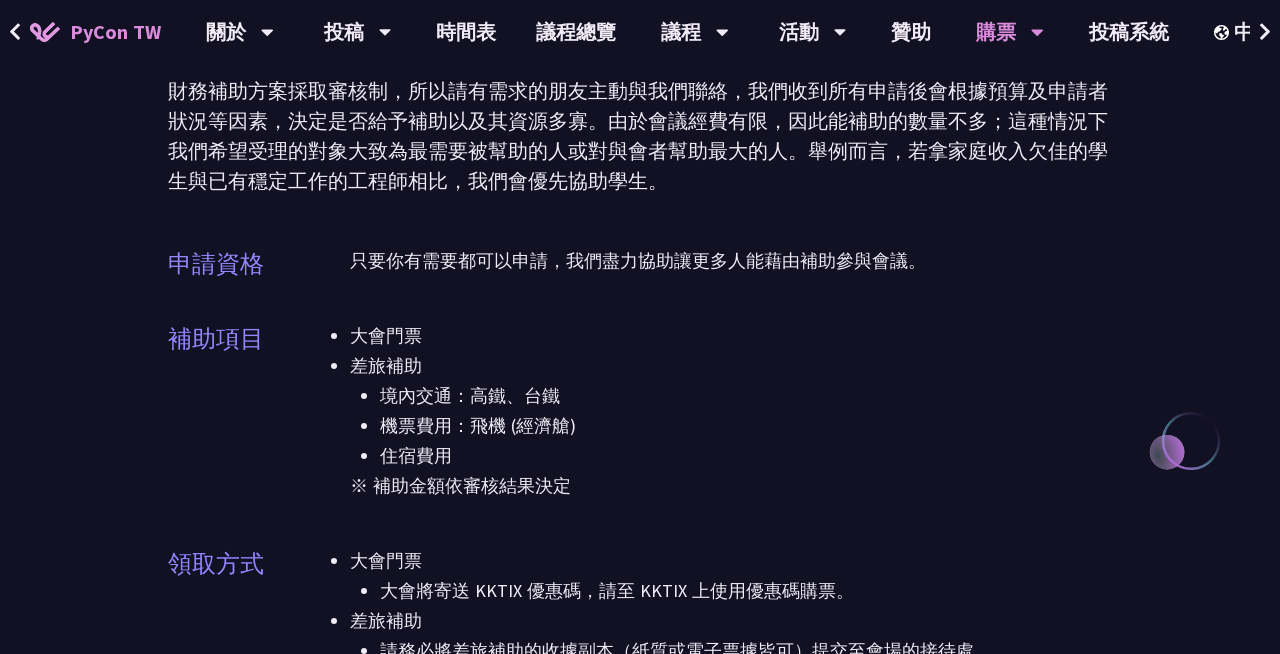 scroll, scrollTop: 165, scrollLeft: 0, axis: vertical 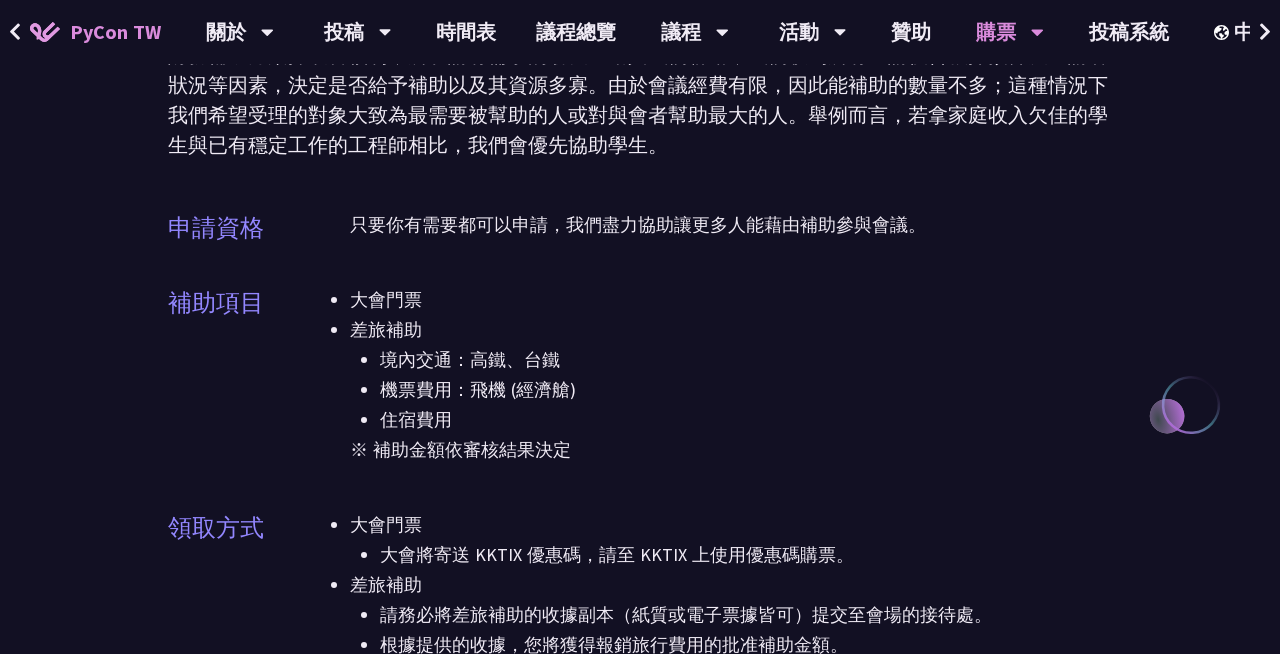 drag, startPoint x: 343, startPoint y: 292, endPoint x: 430, endPoint y: 299, distance: 87.28116 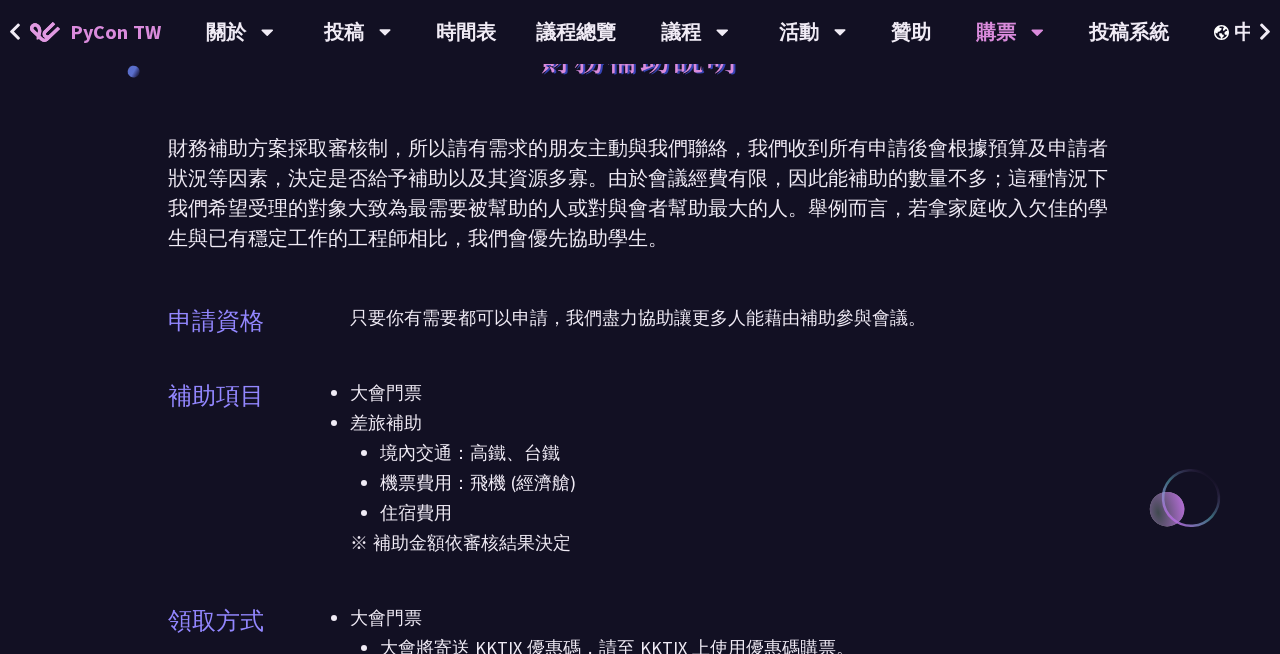 scroll, scrollTop: 0, scrollLeft: 0, axis: both 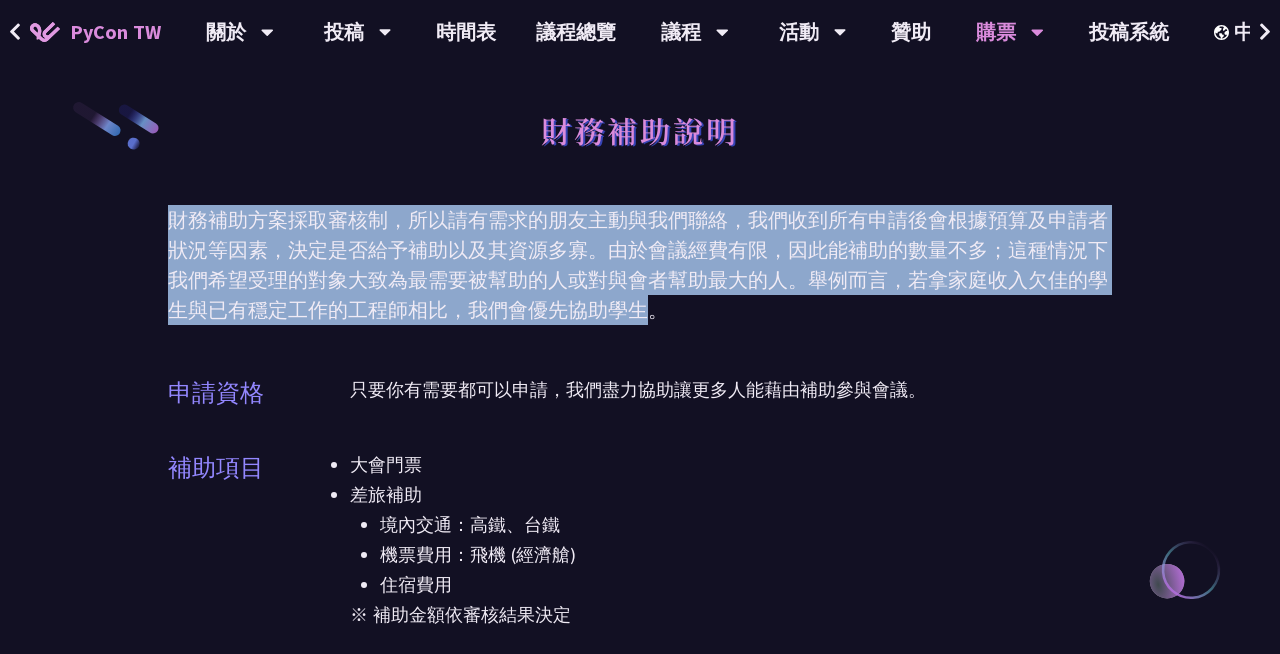drag, startPoint x: 175, startPoint y: 223, endPoint x: 629, endPoint y: 275, distance: 456.96826 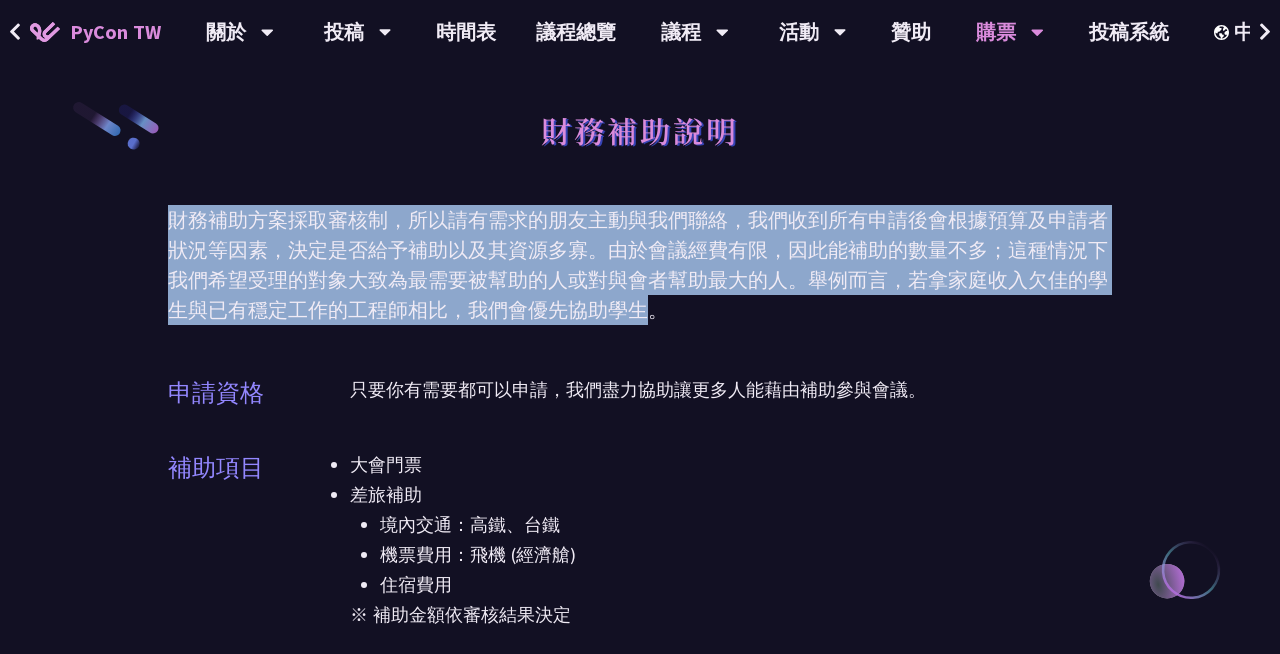 click on "財務補助方案採取審核制，所以請有需求的朋友主動與我們聯絡，我們收到所有申請後會根據預算及申請者狀況等因素，決定是否給予補助以及其資源多寡。由於會議經費有限，因此能補助的數量不多；這種情況下我們希望受理的對象大致為最需要被幫助的人或對與會者幫助最大的人。舉例而言，若拿家庭收入欠佳的學生與已有穩定工作的工程師相比，我們會優先協助學生。" at bounding box center (640, 265) 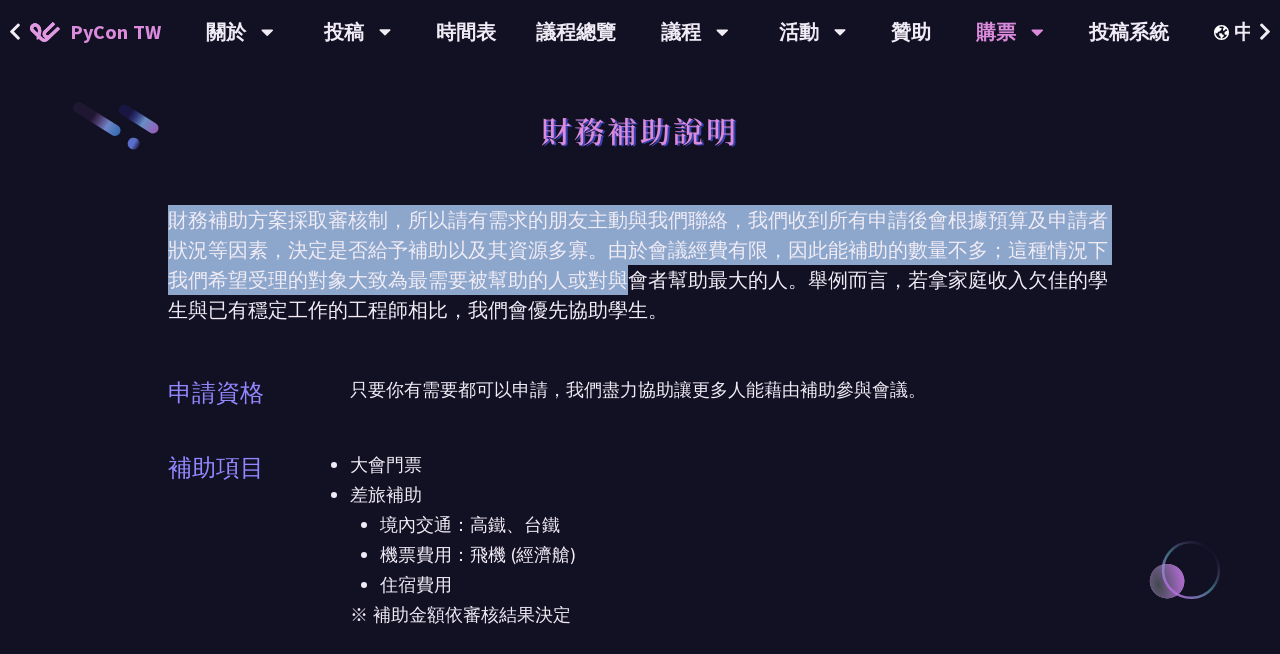 click on "財務補助方案採取審核制，所以請有需求的朋友主動與我們聯絡，我們收到所有申請後會根據預算及申請者狀況等因素，決定是否給予補助以及其資源多寡。由於會議經費有限，因此能補助的數量不多；這種情況下我們希望受理的對象大致為最需要被幫助的人或對與會者幫助最大的人。舉例而言，若拿家庭收入欠佳的學生與已有穩定工作的工程師相比，我們會優先協助學生。" at bounding box center [640, 265] 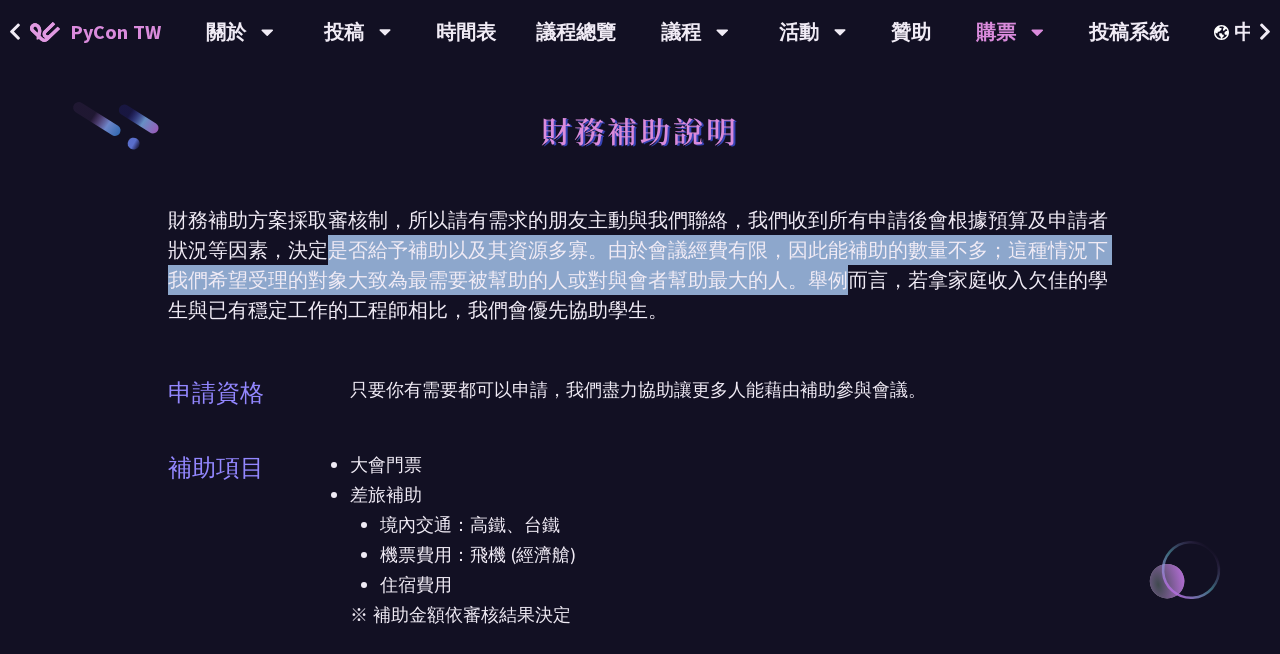 drag, startPoint x: 332, startPoint y: 252, endPoint x: 838, endPoint y: 274, distance: 506.47803 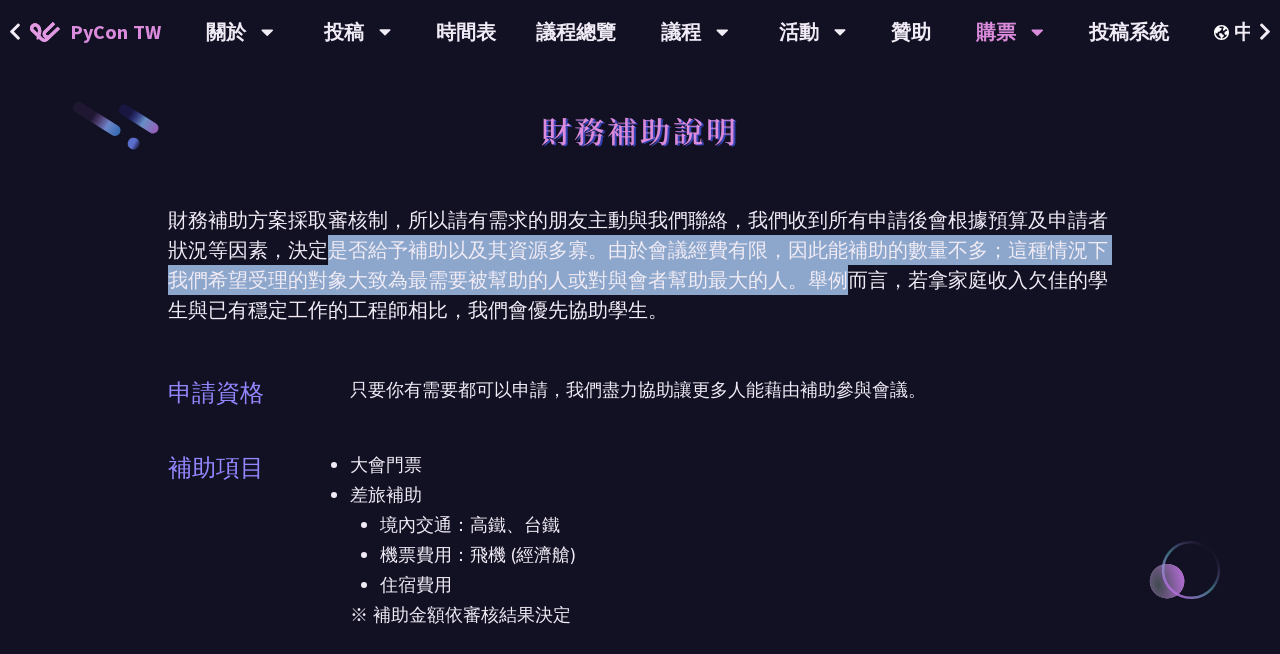 click on "財務補助方案採取審核制，所以請有需求的朋友主動與我們聯絡，我們收到所有申請後會根據預算及申請者狀況等因素，決定是否給予補助以及其資源多寡。由於會議經費有限，因此能補助的數量不多；這種情況下我們希望受理的對象大致為最需要被幫助的人或對與會者幫助最大的人。舉例而言，若拿家庭收入欠佳的學生與已有穩定工作的工程師相比，我們會優先協助學生。" at bounding box center [640, 265] 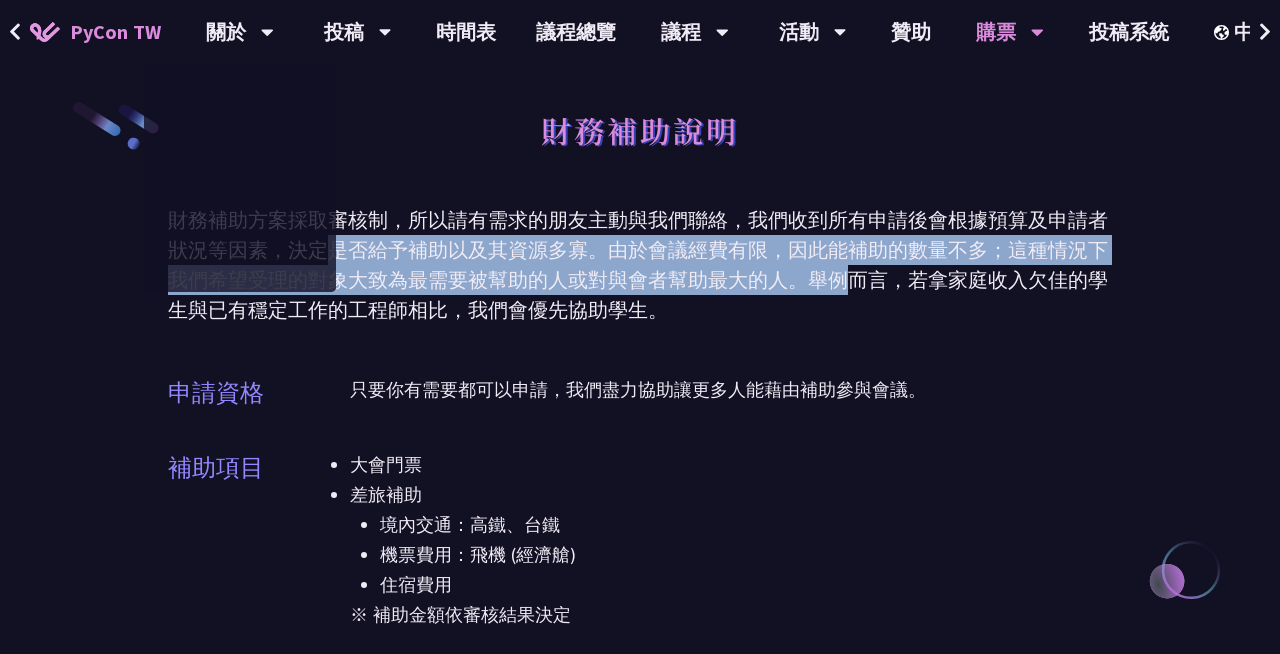 click on "PyCon TW" at bounding box center [115, 32] 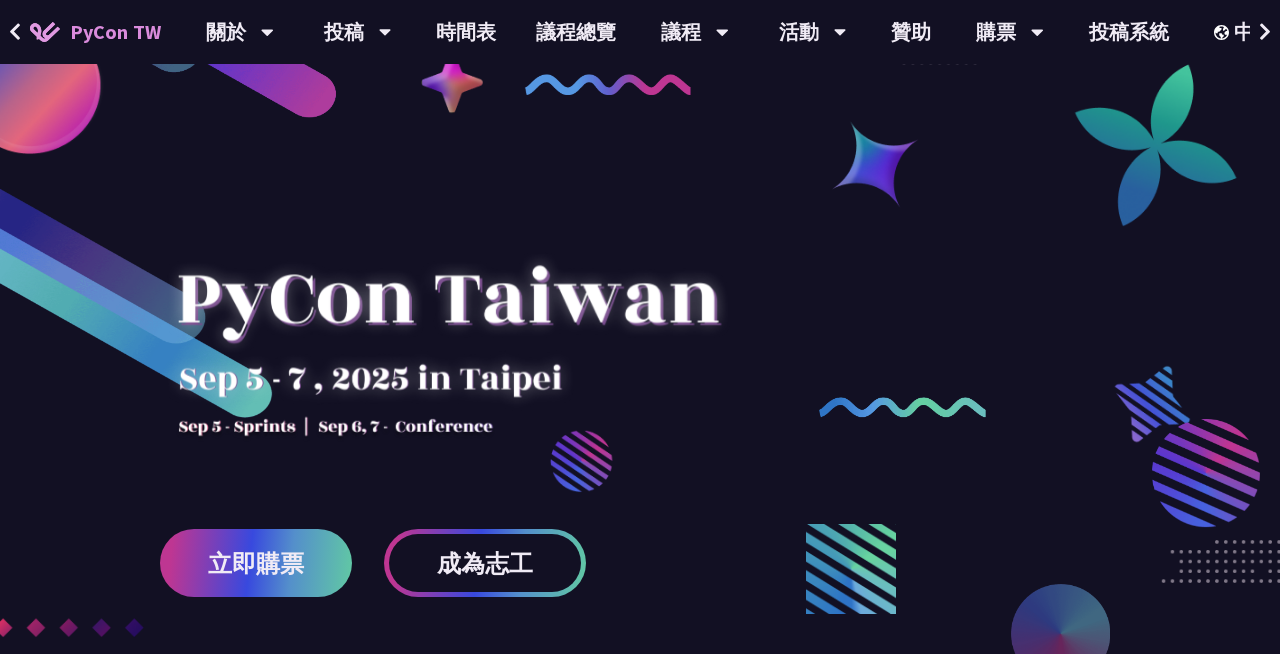 scroll, scrollTop: 0, scrollLeft: 0, axis: both 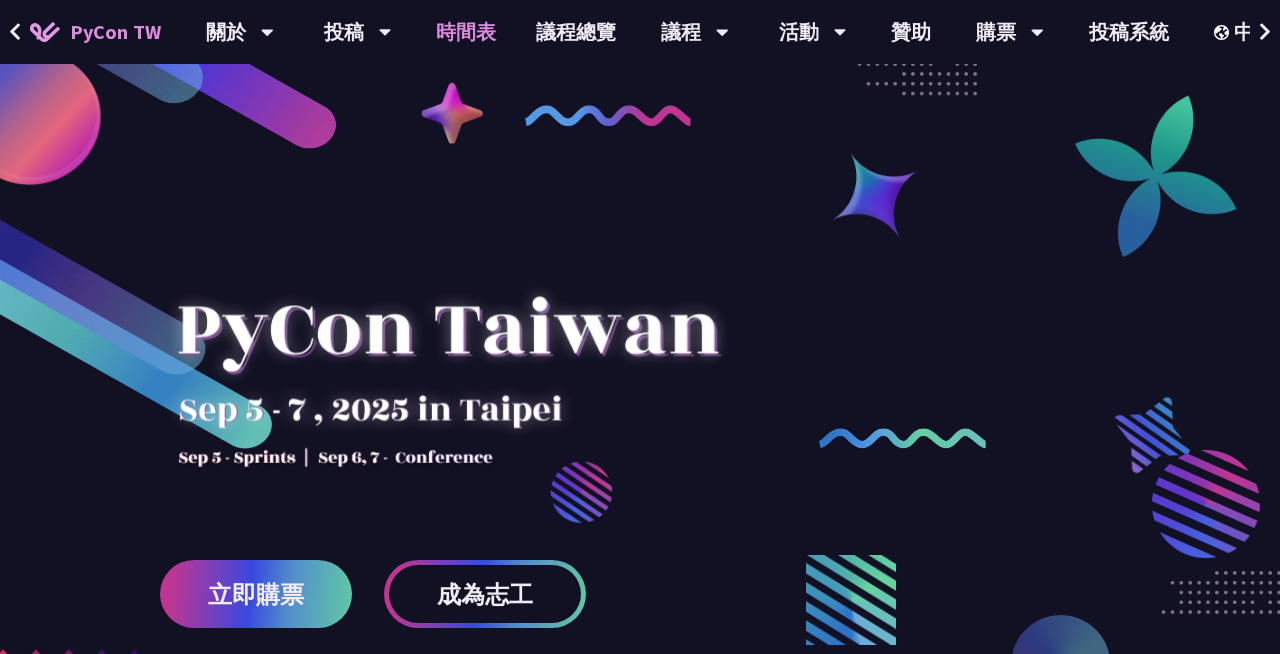 click on "時間表" at bounding box center (466, 32) 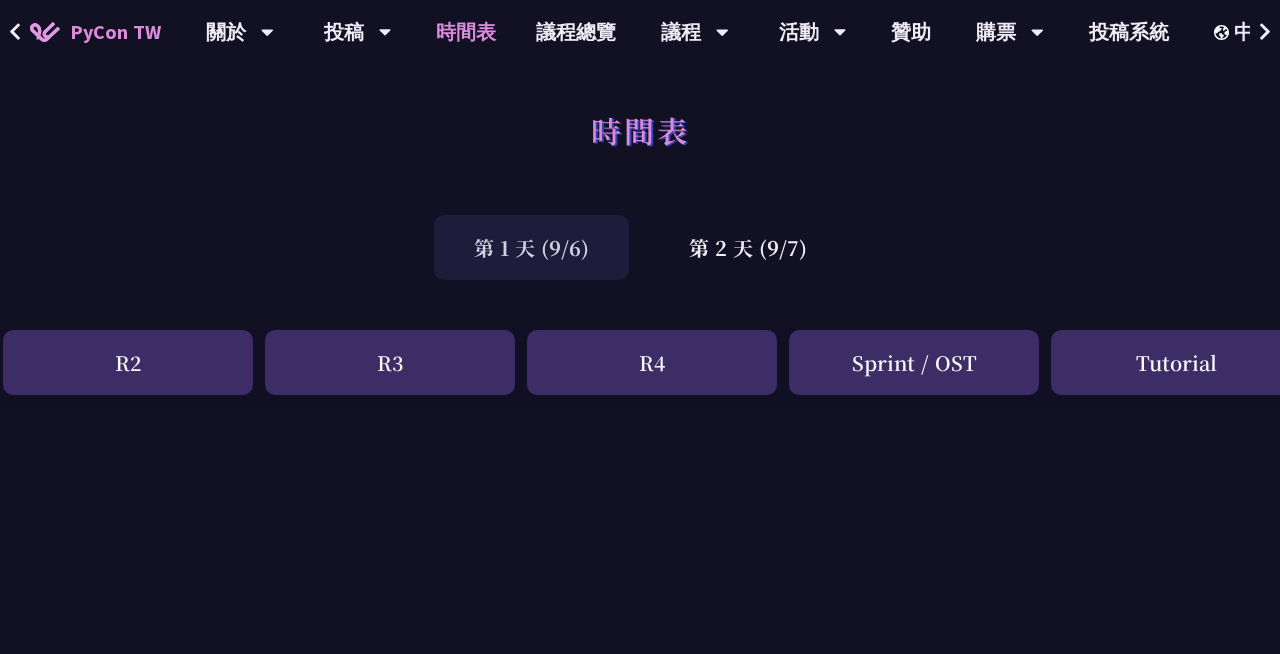 scroll, scrollTop: 0, scrollLeft: 0, axis: both 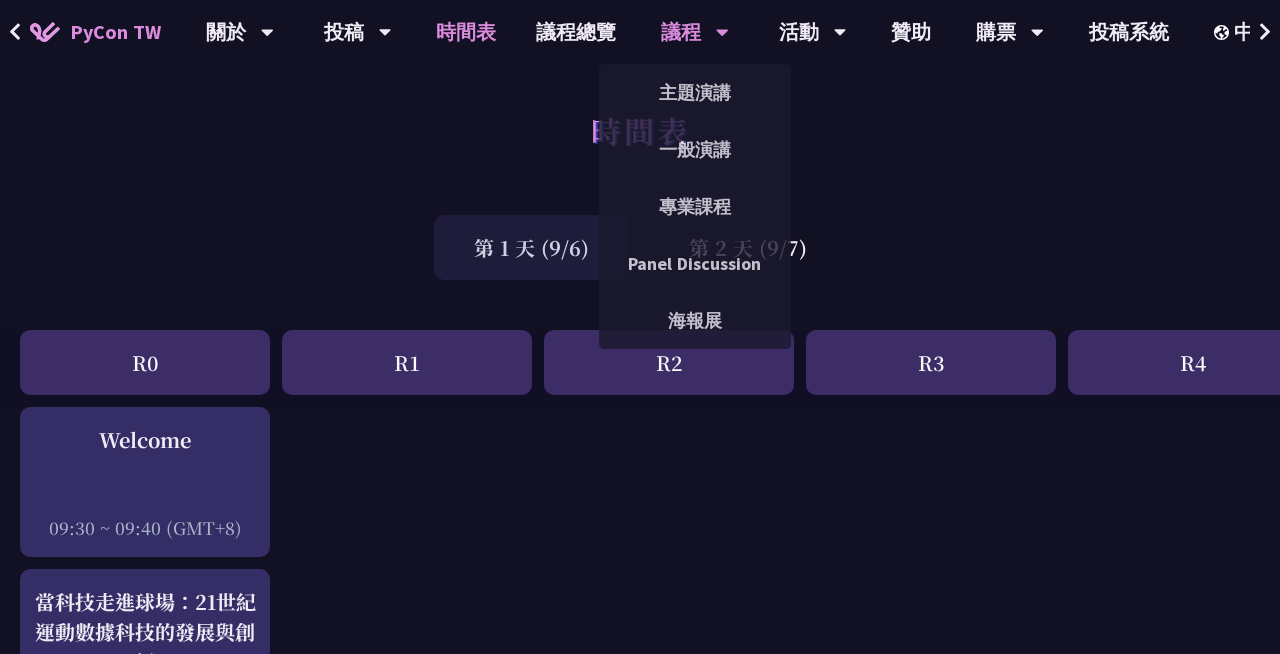 click on "議程" at bounding box center [240, 32] 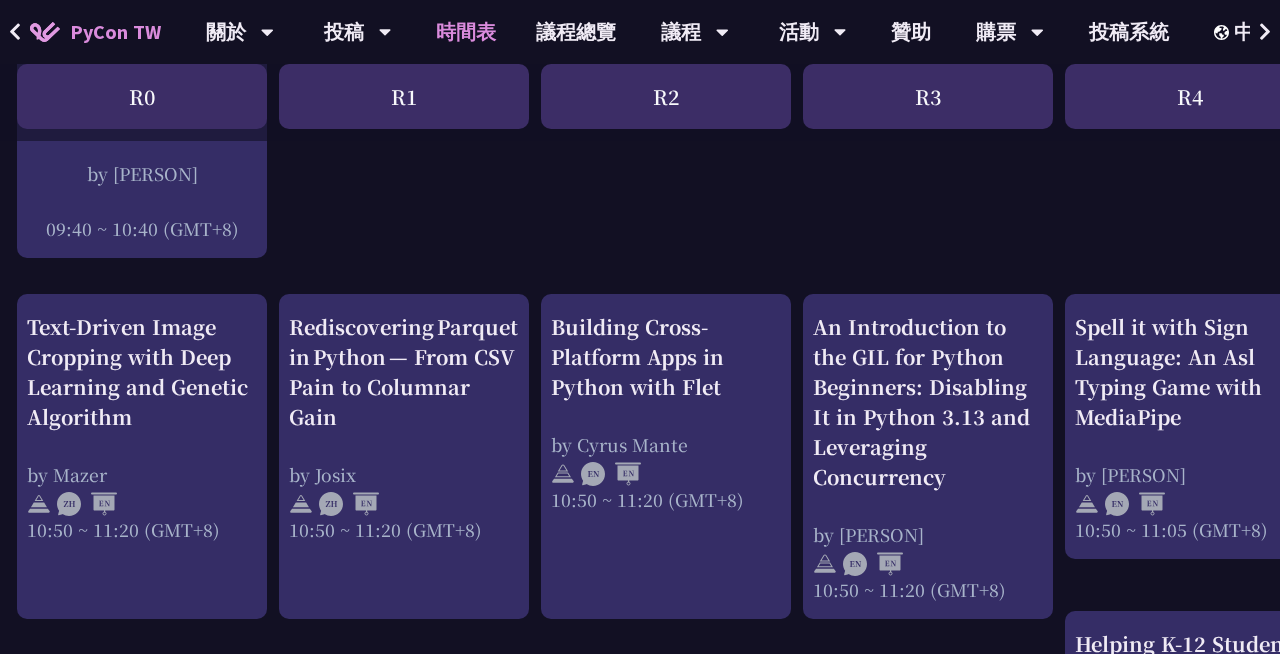 scroll, scrollTop: 0, scrollLeft: 3, axis: horizontal 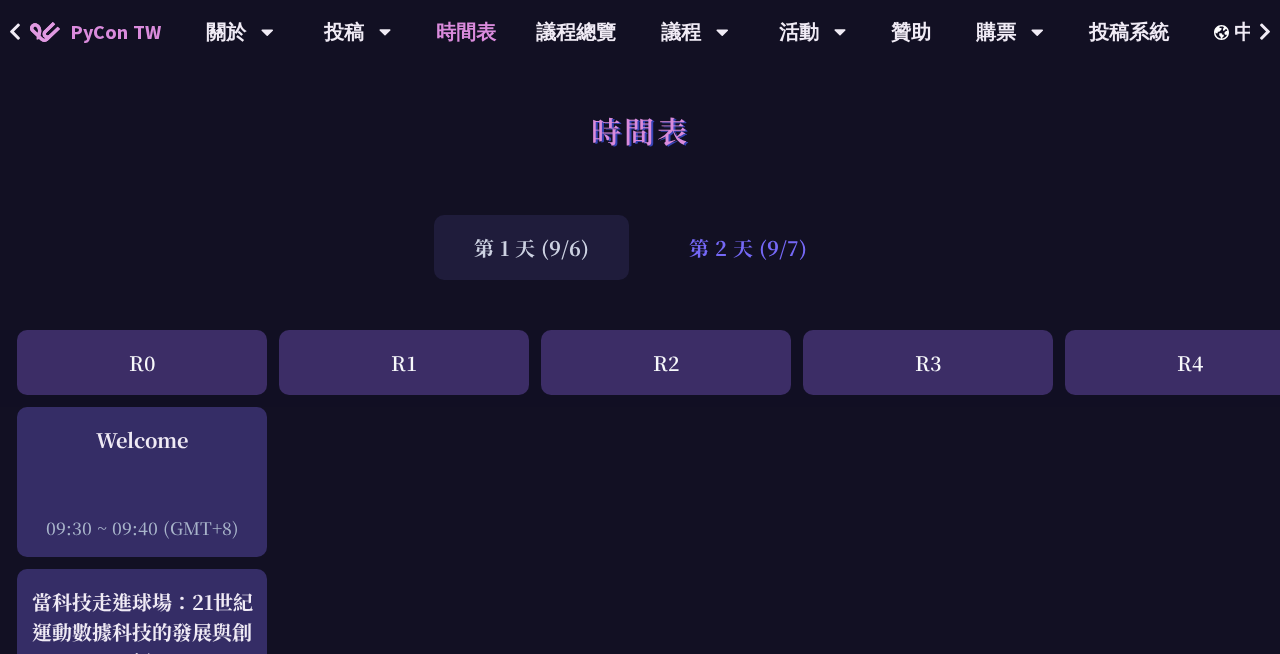 click on "第 2 天 (9/7)" at bounding box center [748, 247] 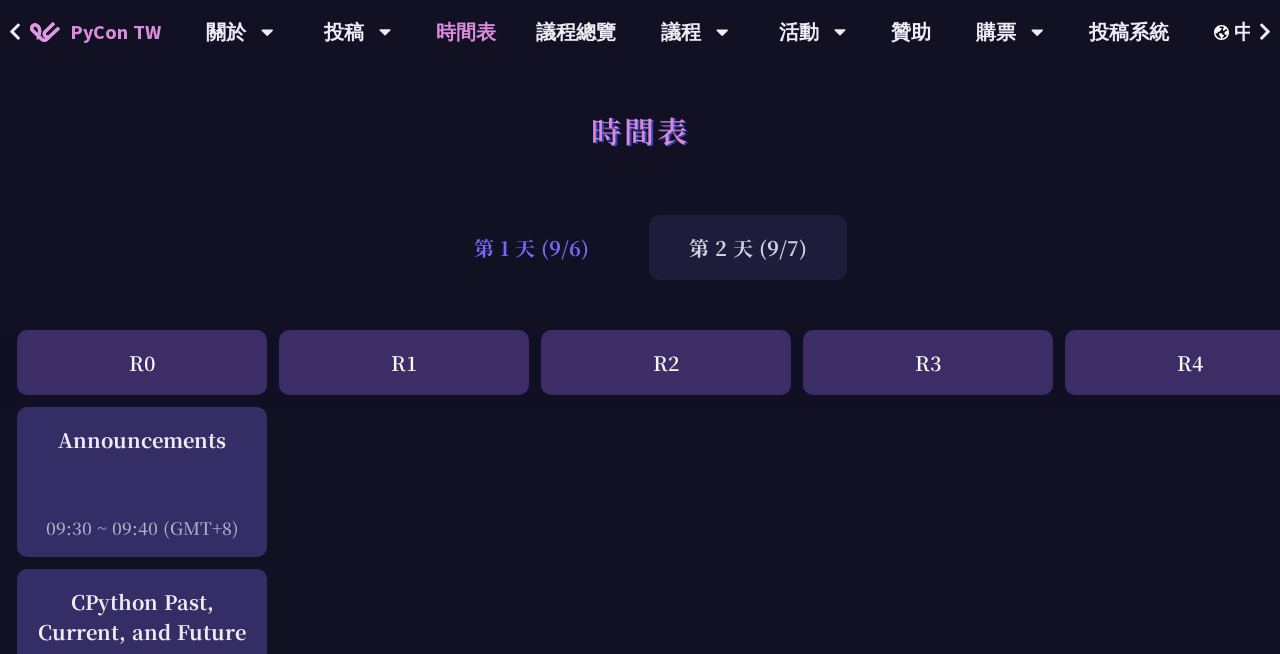 click on "第 1 天 (9/6)" at bounding box center [531, 247] 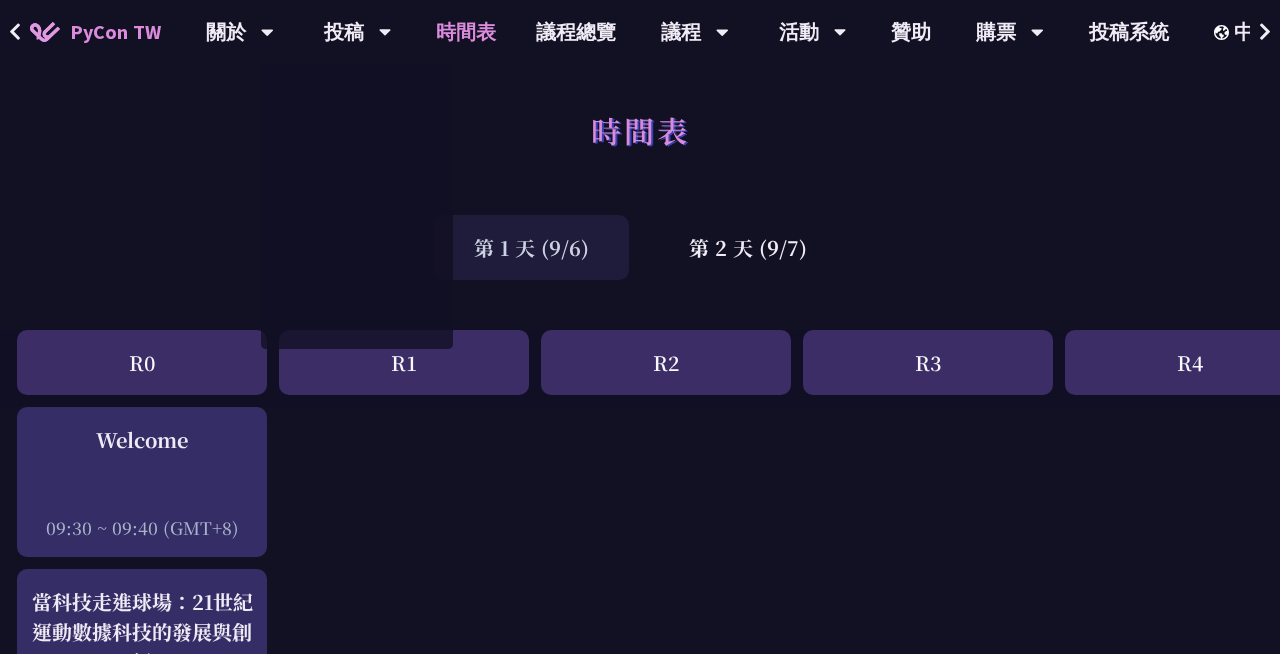 click on "PyCon TW" at bounding box center (115, 32) 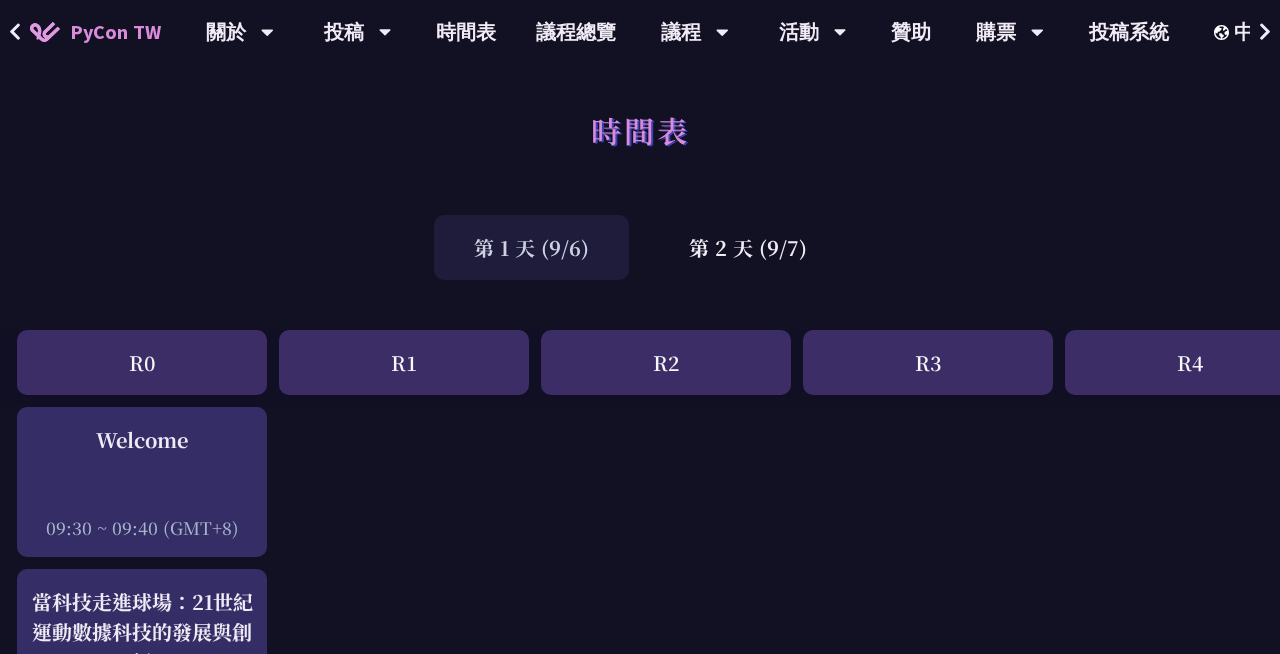scroll, scrollTop: 0, scrollLeft: 0, axis: both 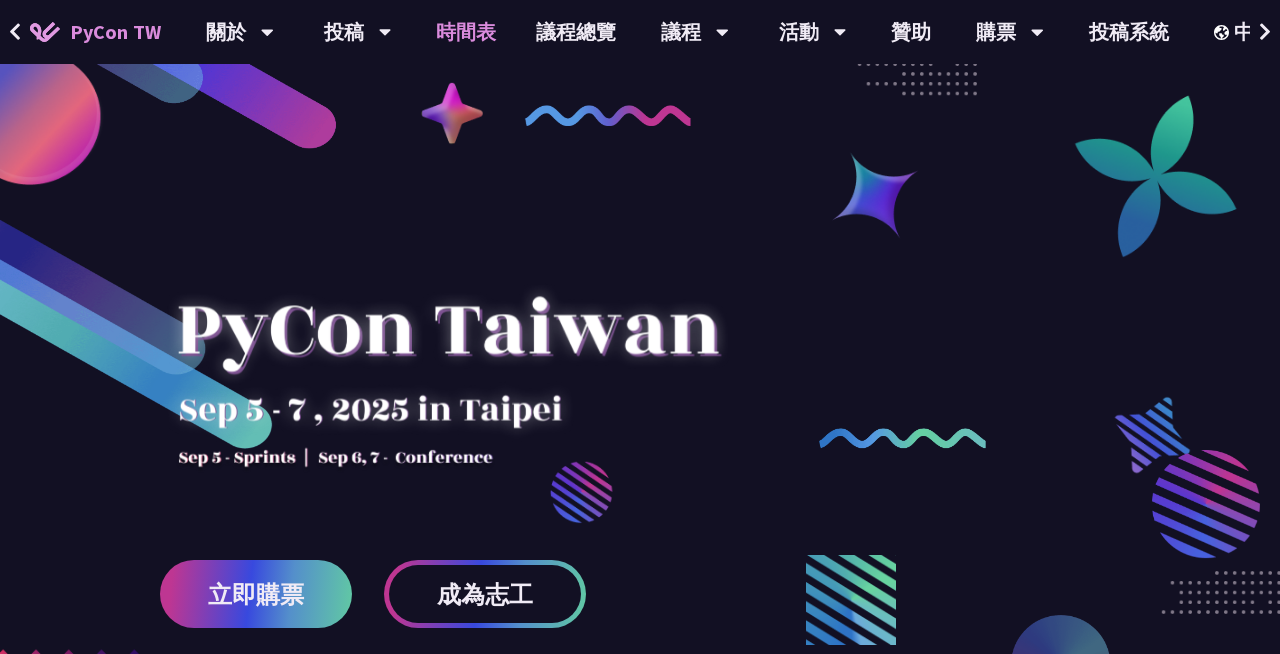 click on "時間表" at bounding box center [466, 32] 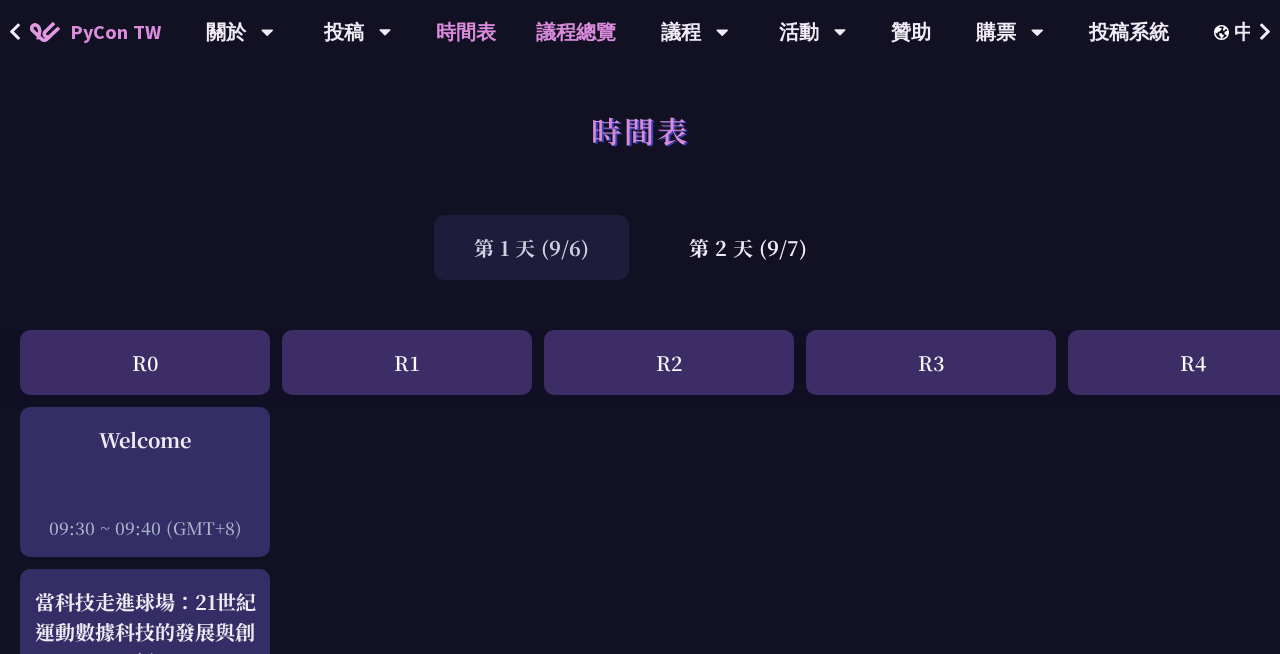 click on "議程總覽" at bounding box center [576, 32] 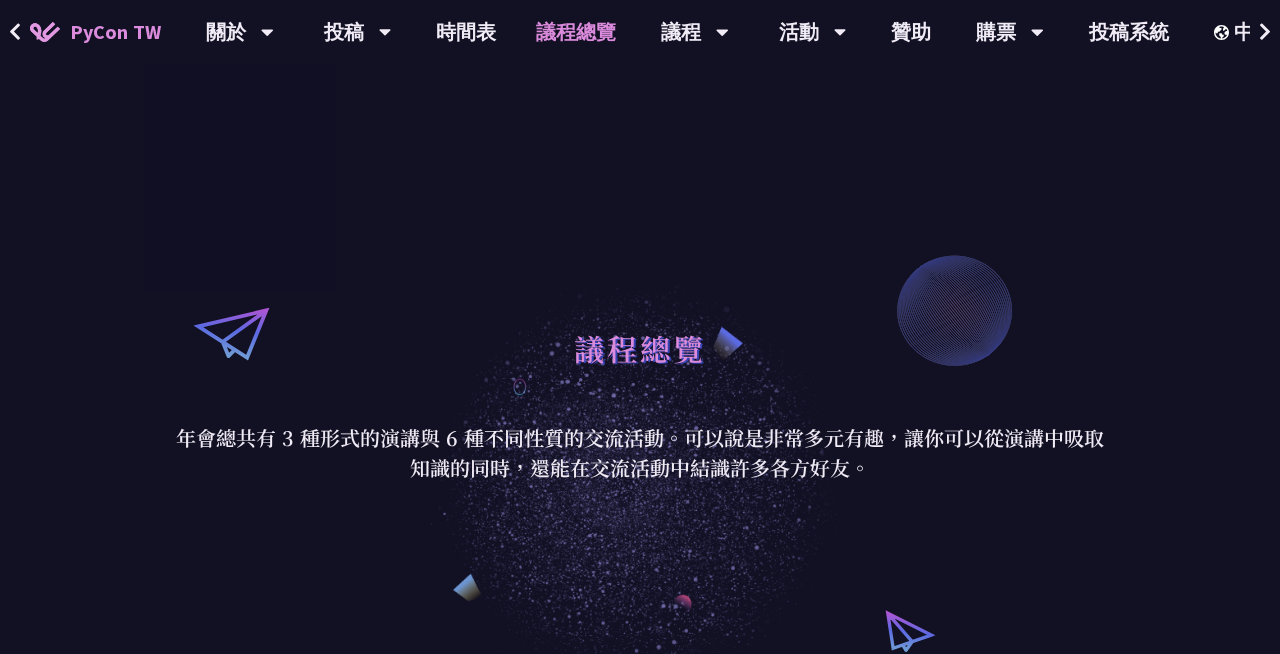 click on "PyCon TW" at bounding box center (115, 32) 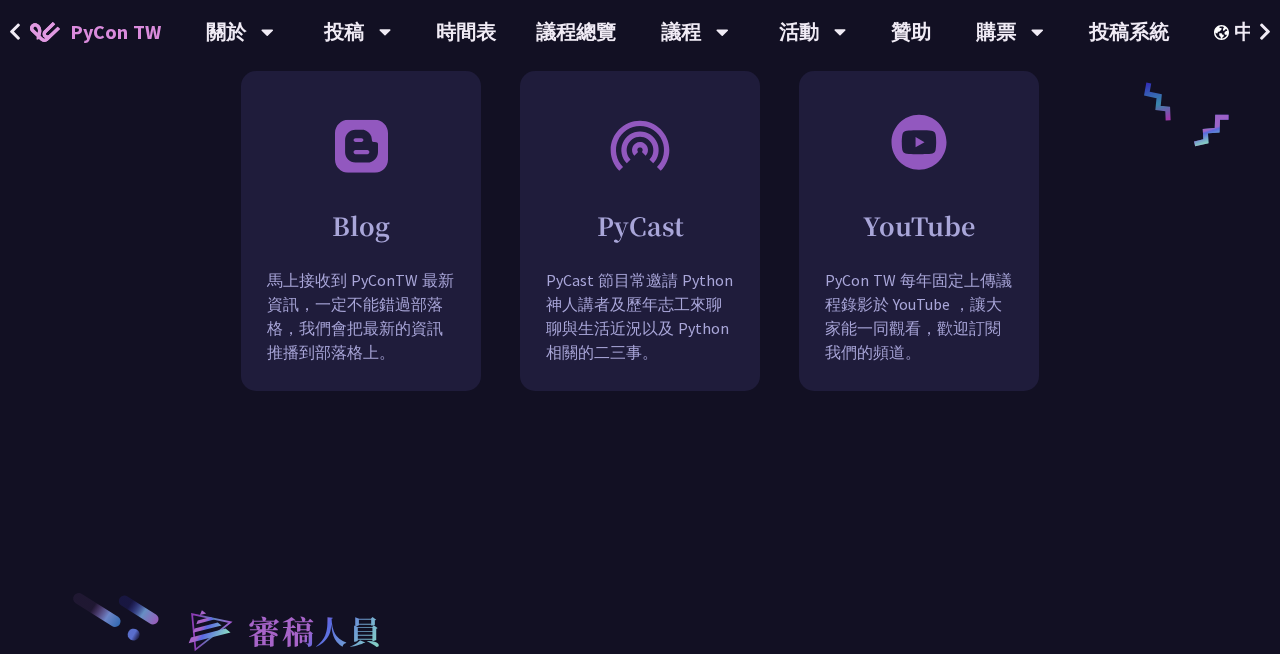 scroll, scrollTop: 0, scrollLeft: 0, axis: both 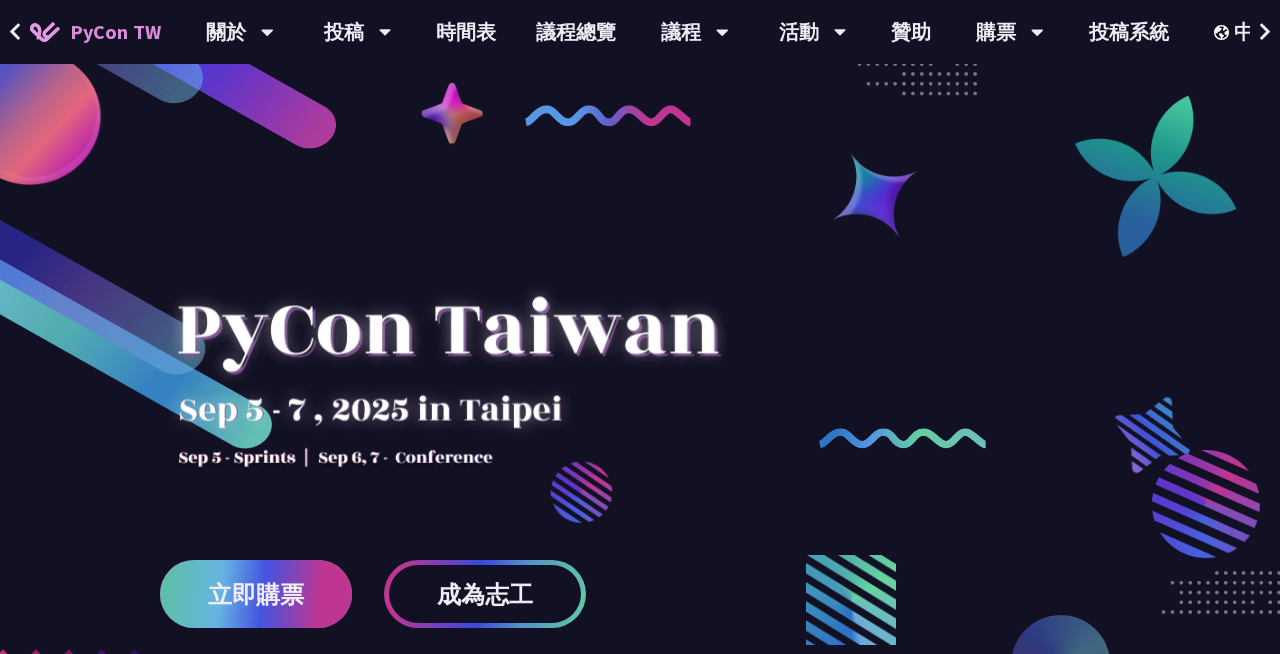 click on "立即購票" at bounding box center (256, 594) 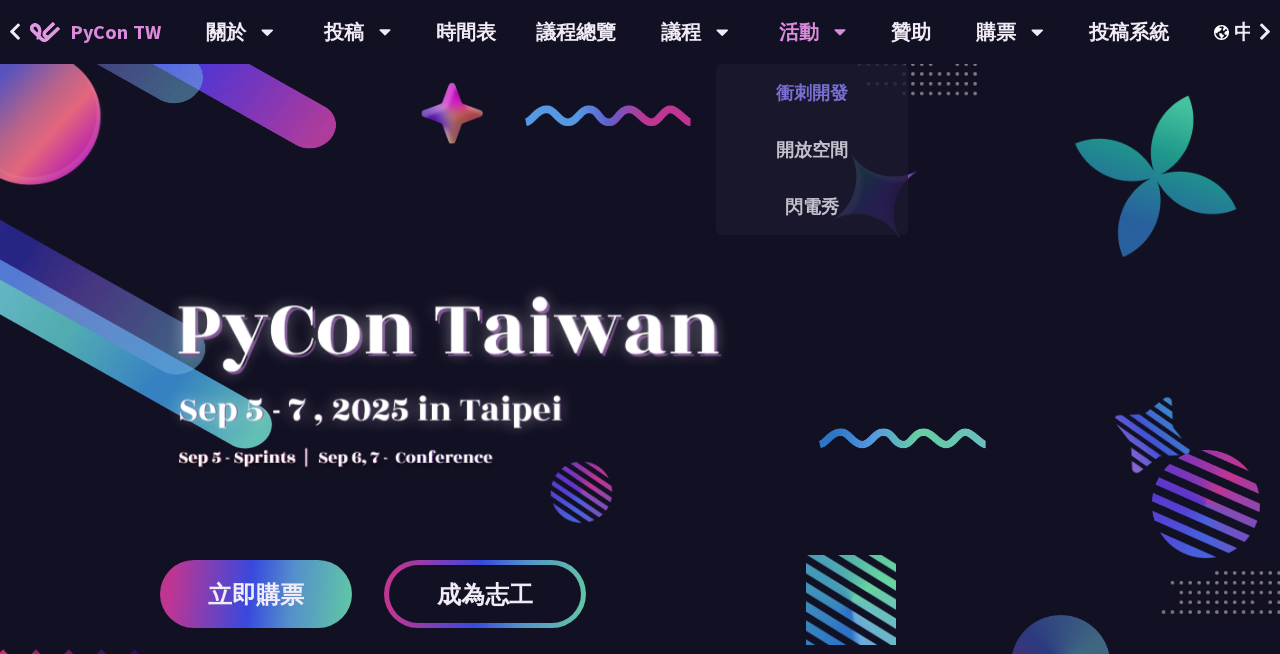 click on "衝刺開發" at bounding box center (812, 92) 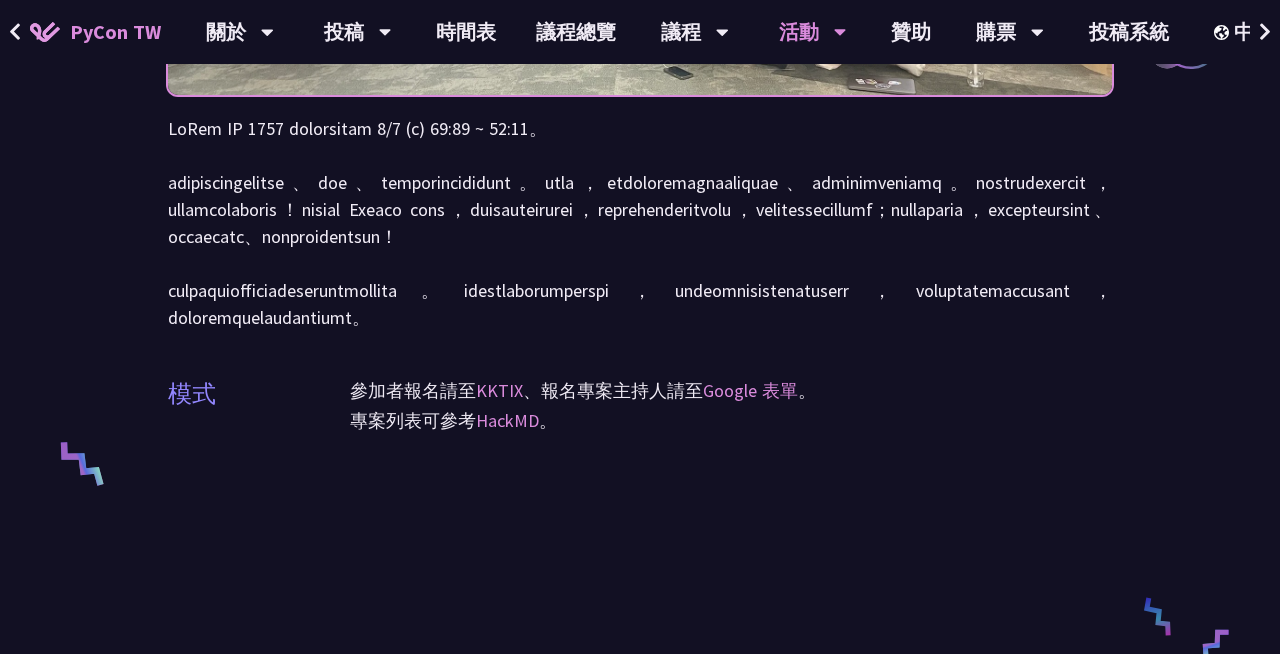 scroll, scrollTop: 0, scrollLeft: 0, axis: both 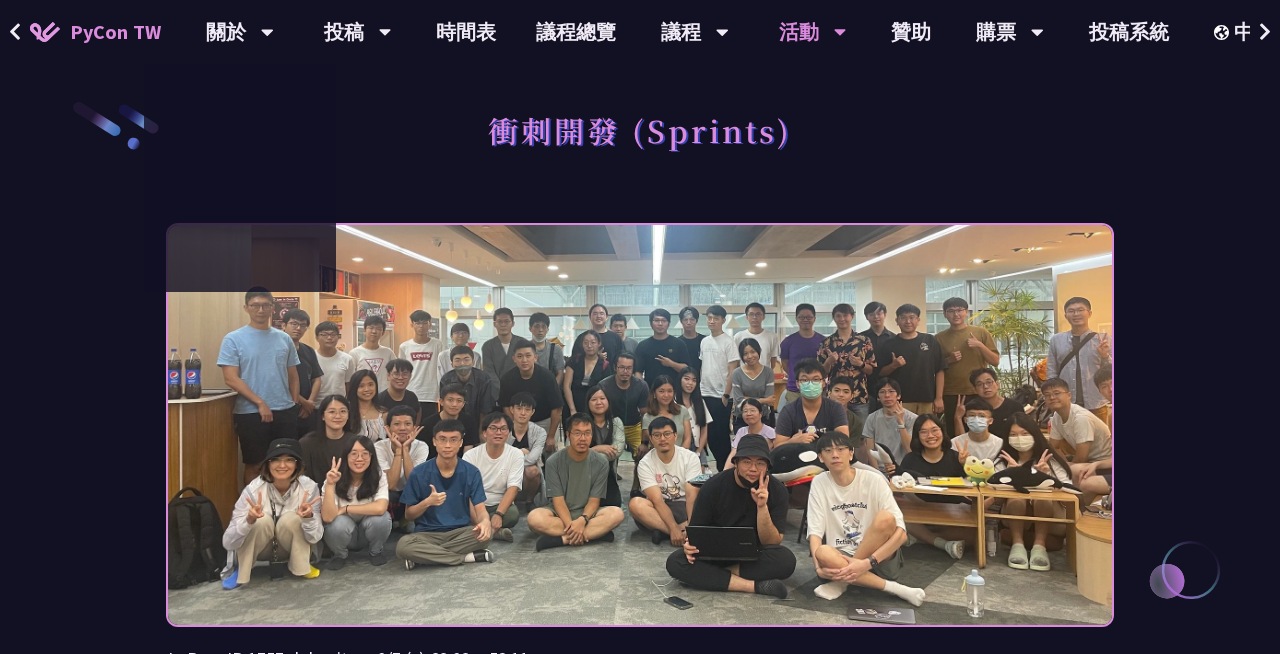 click on "PyCon TW" at bounding box center [115, 32] 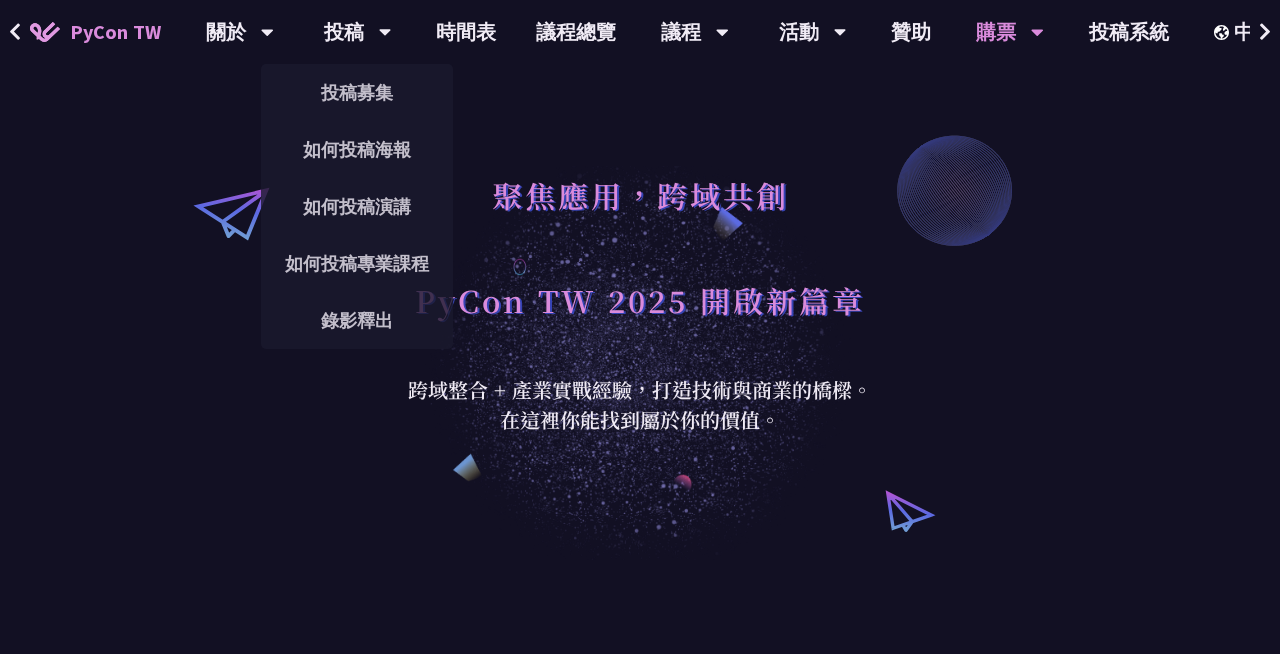 scroll, scrollTop: 307, scrollLeft: 0, axis: vertical 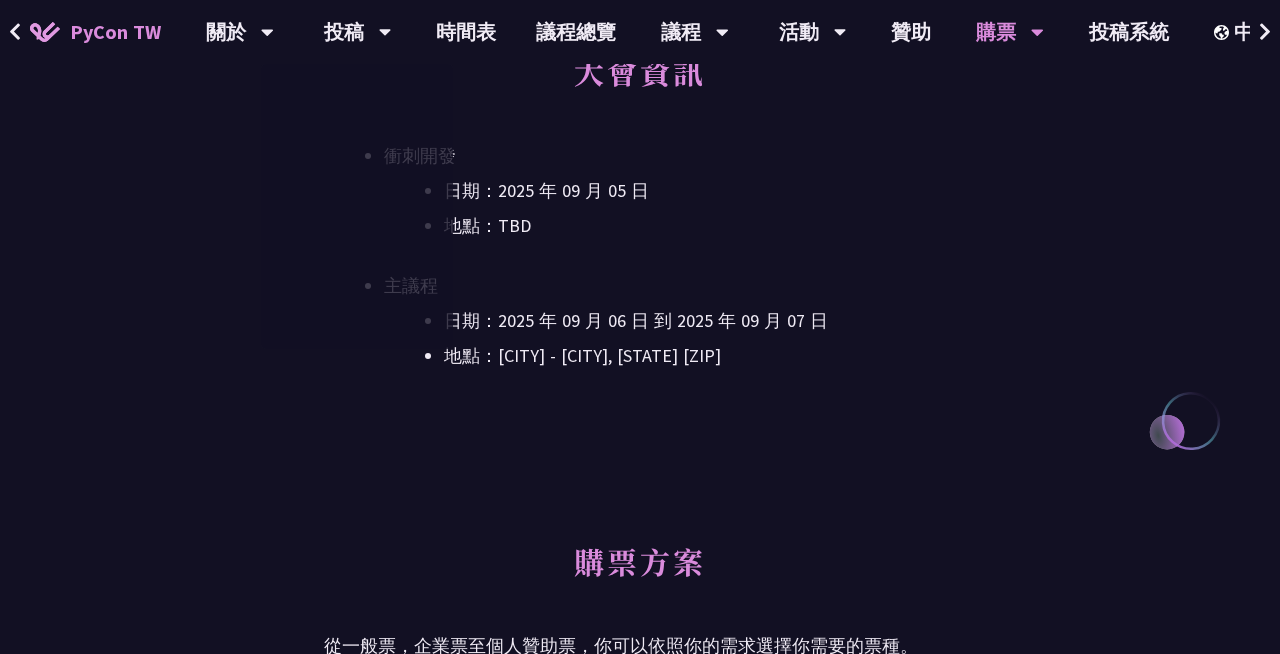 click on "日期：2025 年 09 月 05 日   地點：TBD
主議程
日期：2025 年 09 月 06 日 到 2025 年 09 月 07 日   地點：[CITY] 6 樓 - ​[CITY], [STATE] [ZIP]" at bounding box center [640, 246] 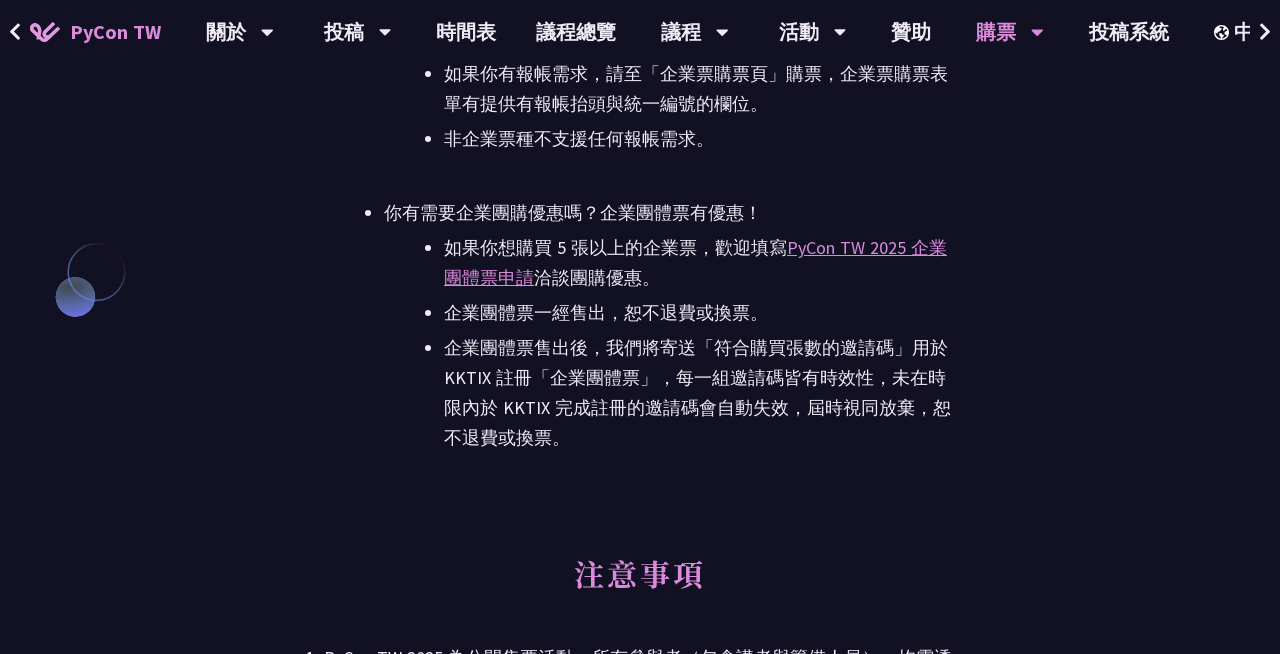 scroll, scrollTop: 5080, scrollLeft: 0, axis: vertical 